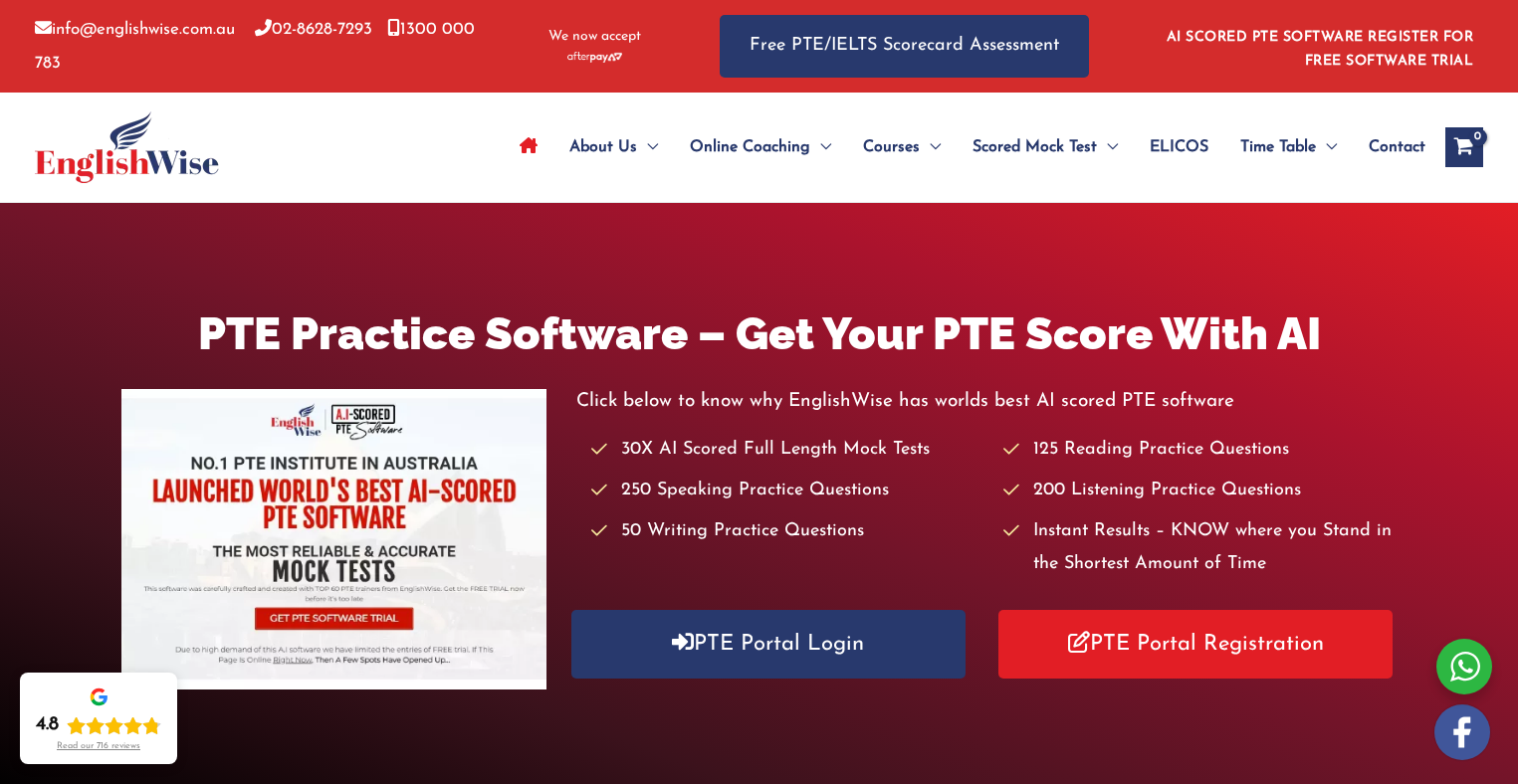 scroll, scrollTop: 0, scrollLeft: 0, axis: both 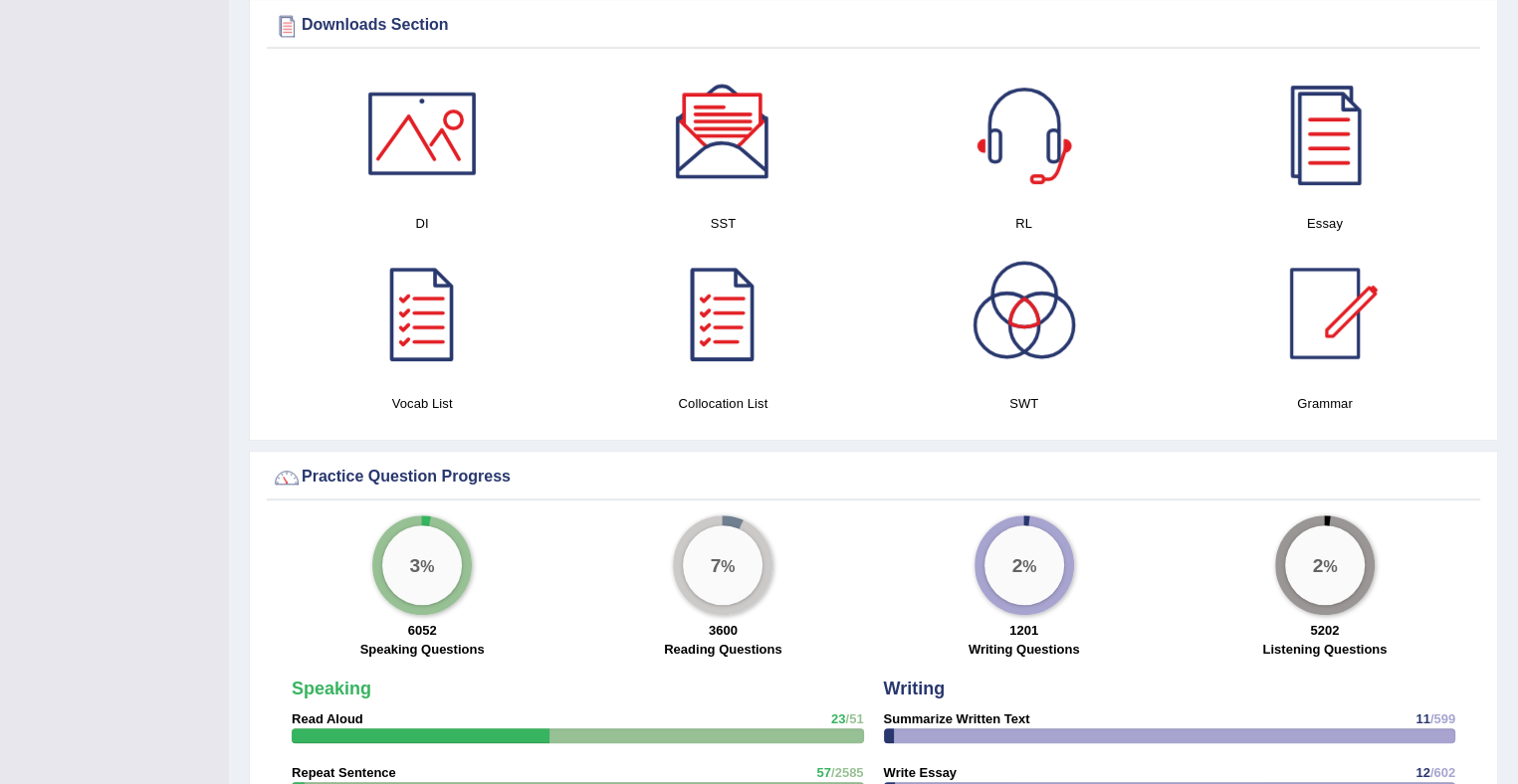 click at bounding box center (723, 133) 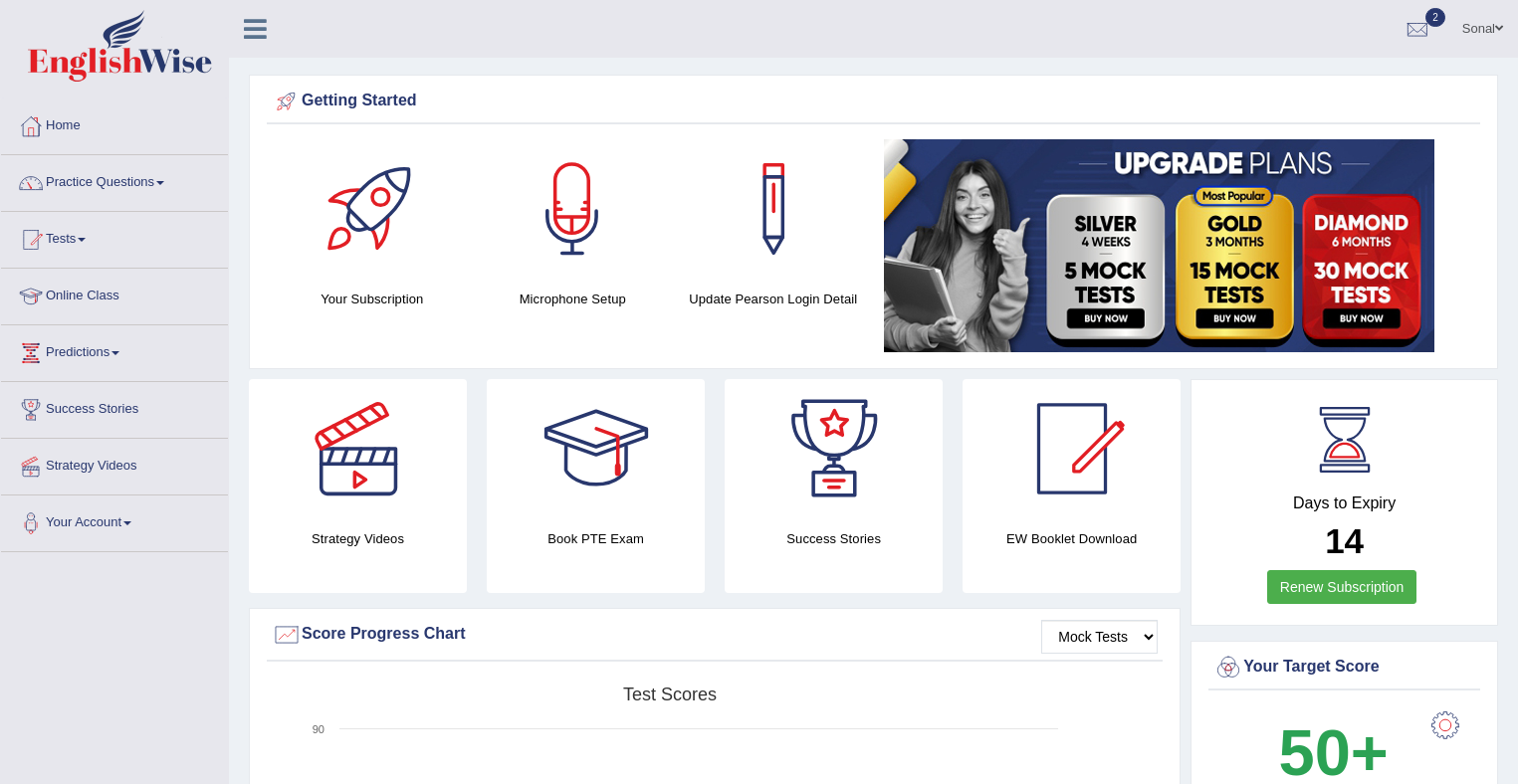scroll, scrollTop: 0, scrollLeft: 0, axis: both 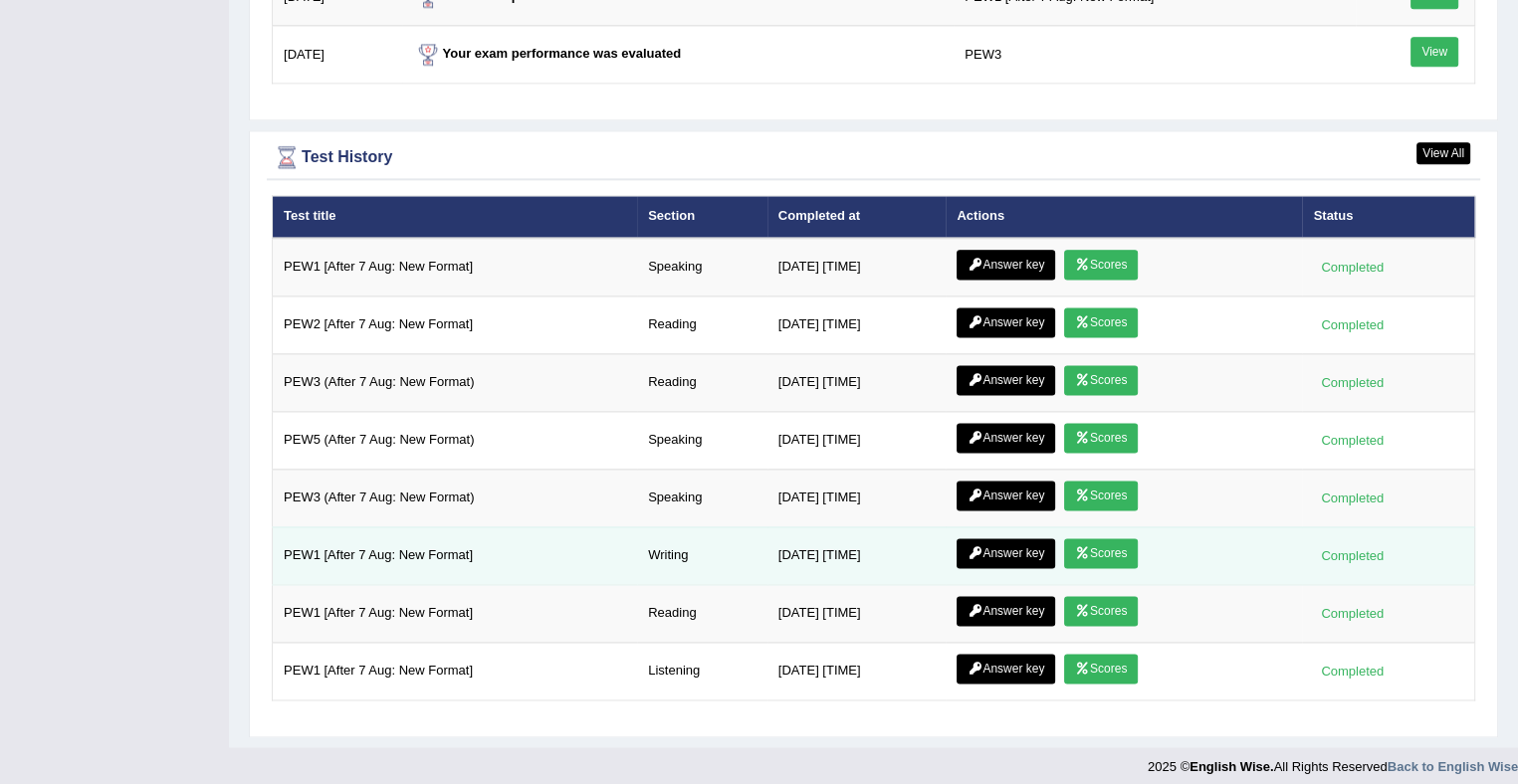 click on "Scores" at bounding box center [1101, 553] 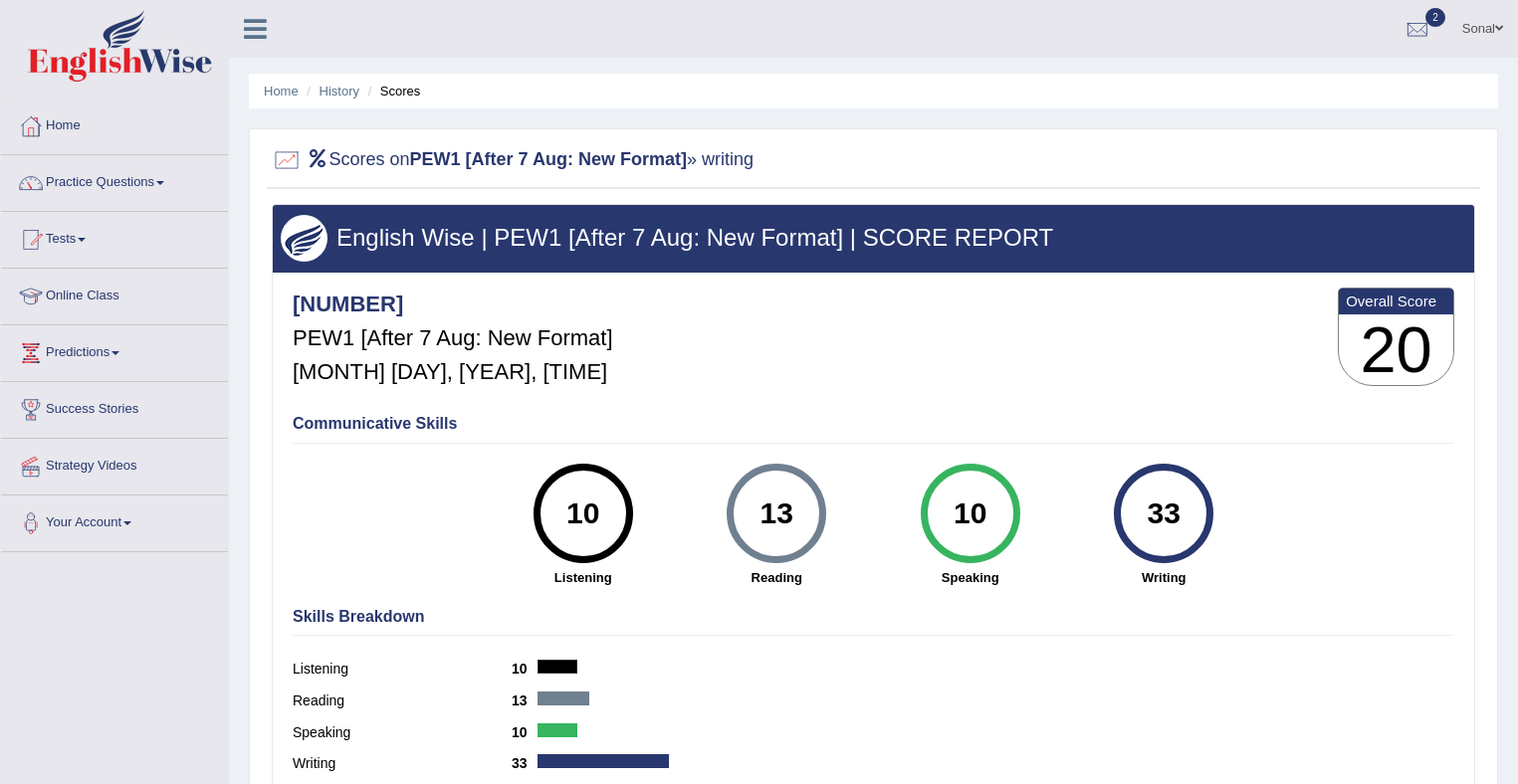 scroll, scrollTop: 0, scrollLeft: 0, axis: both 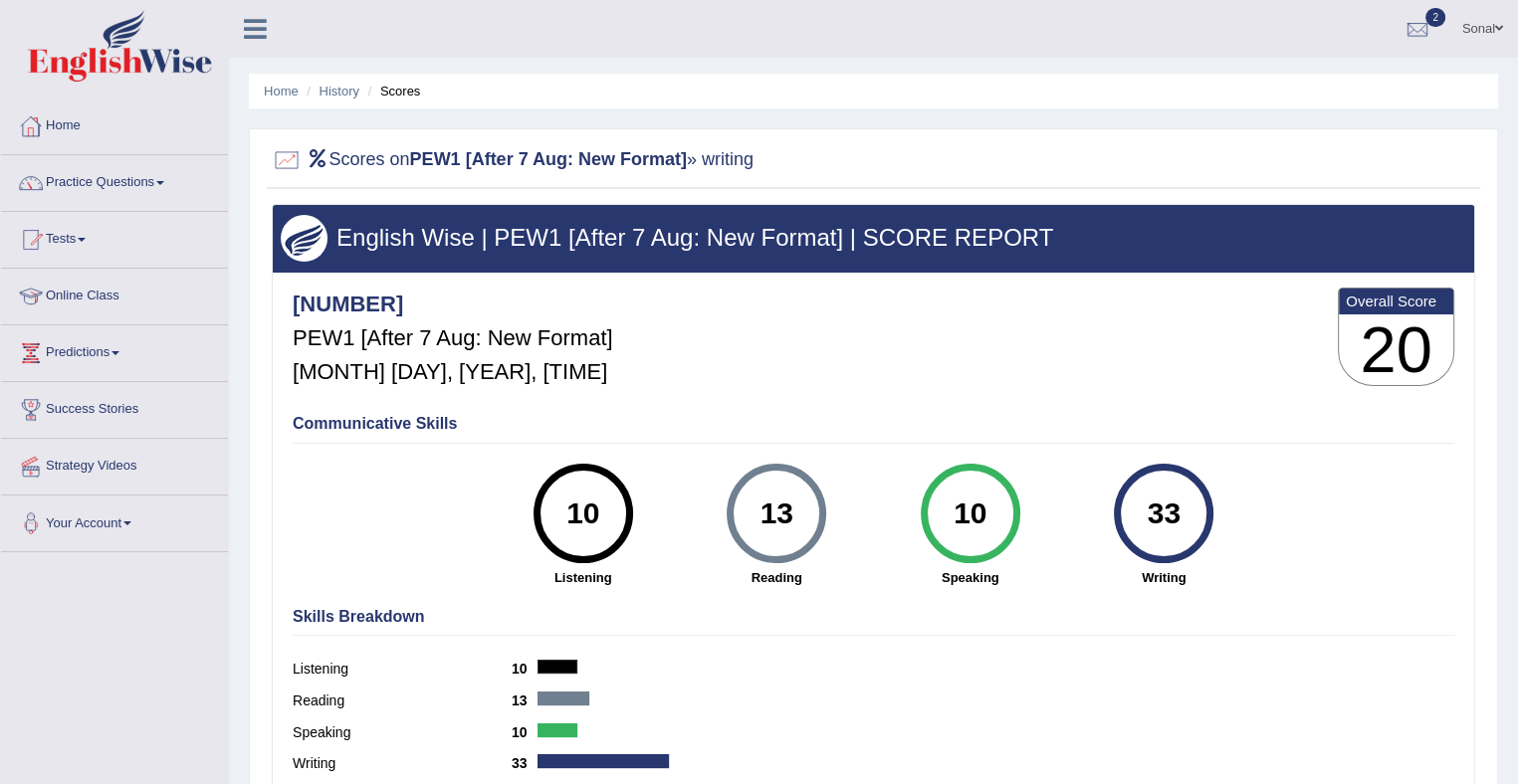 click on "Home" at bounding box center [114, 123] 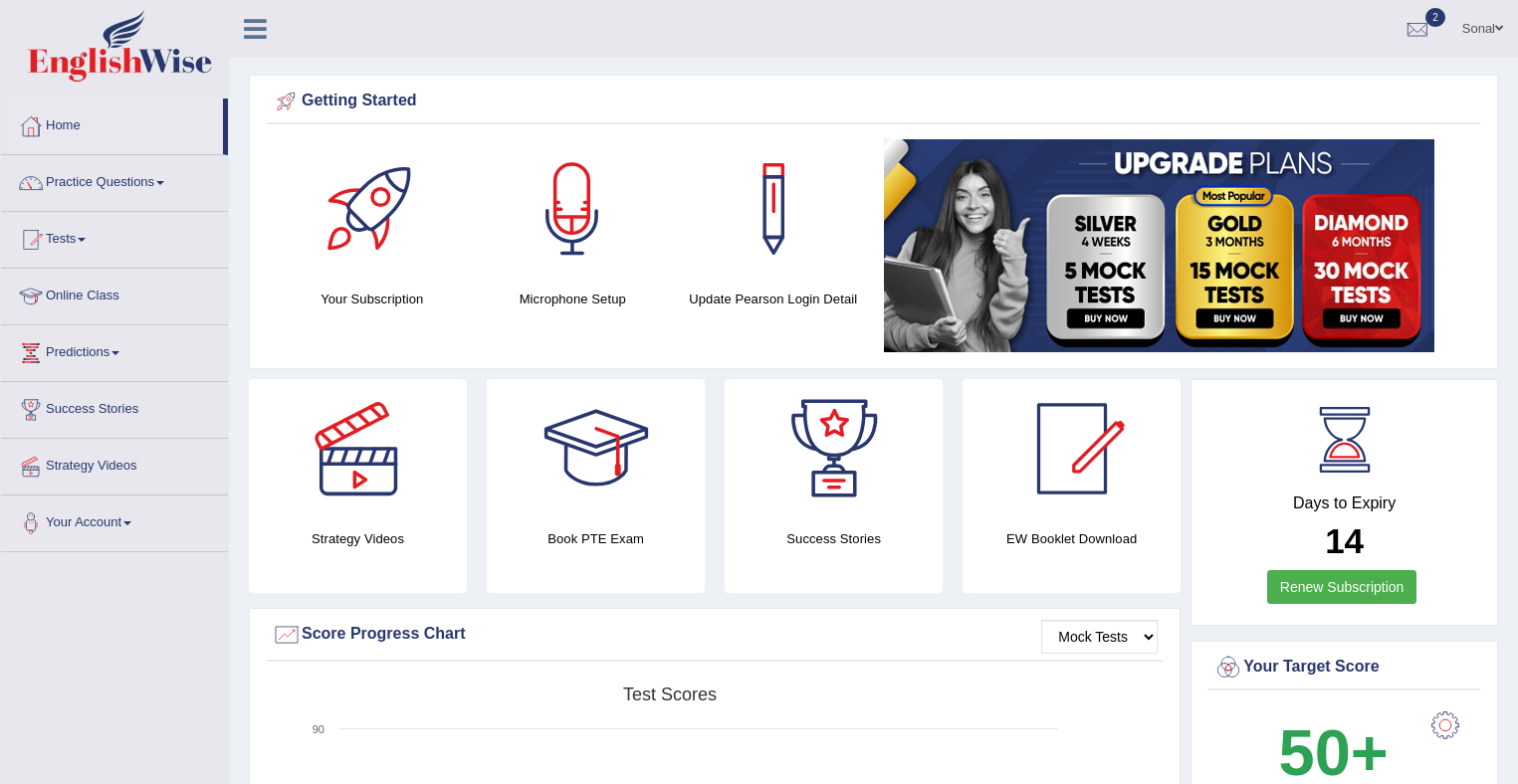 scroll, scrollTop: 0, scrollLeft: 0, axis: both 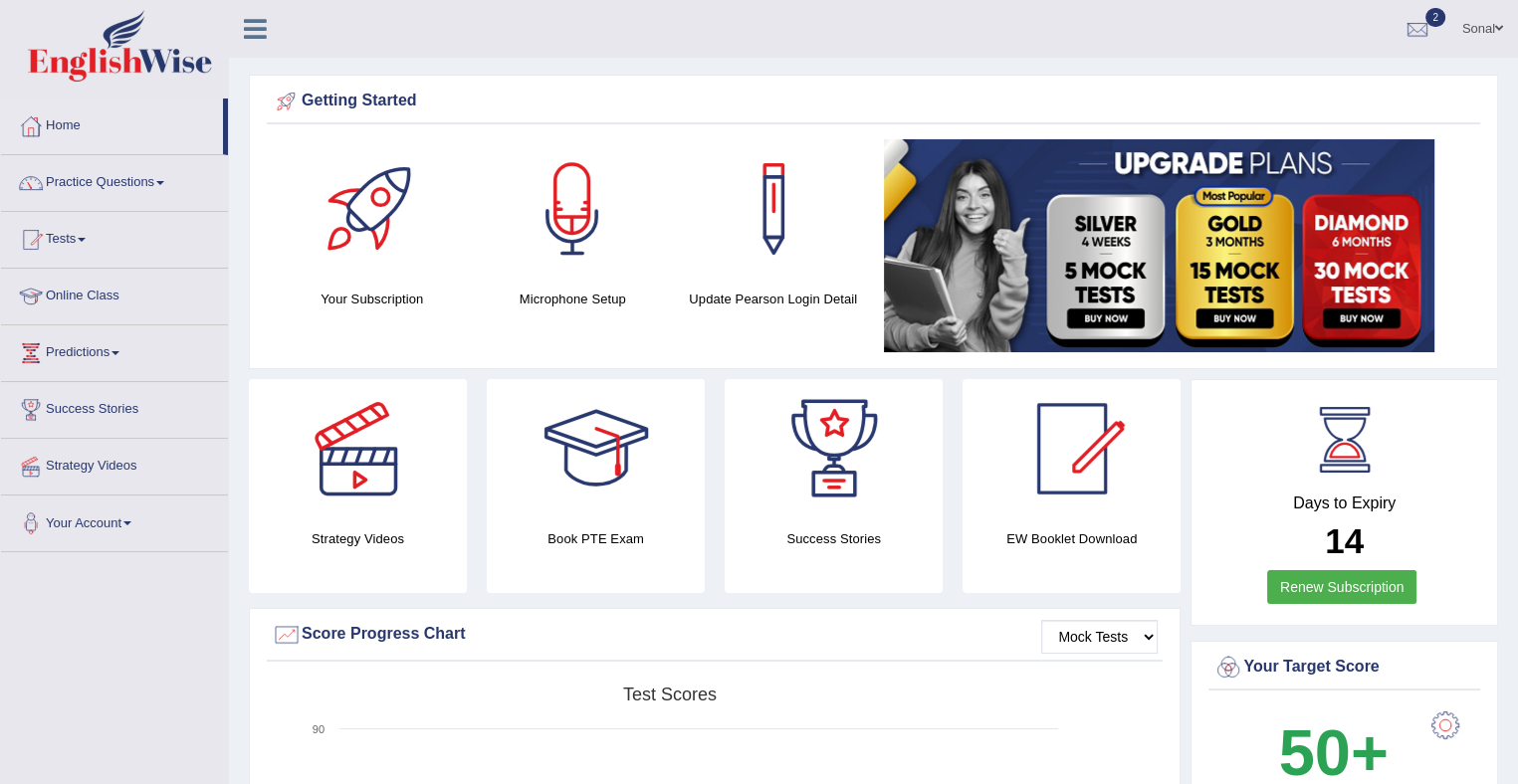 click at bounding box center [160, 183] 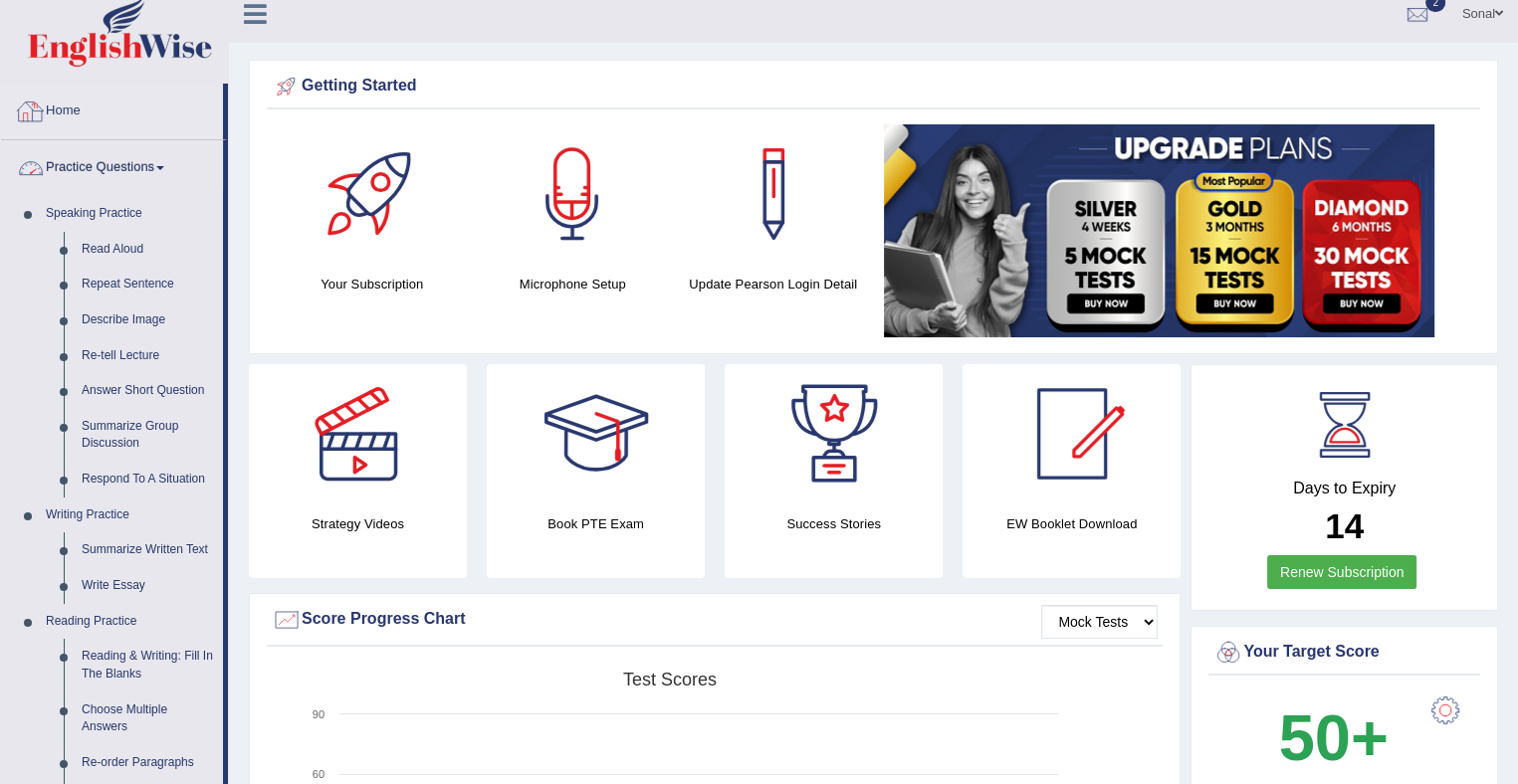 scroll, scrollTop: 0, scrollLeft: 0, axis: both 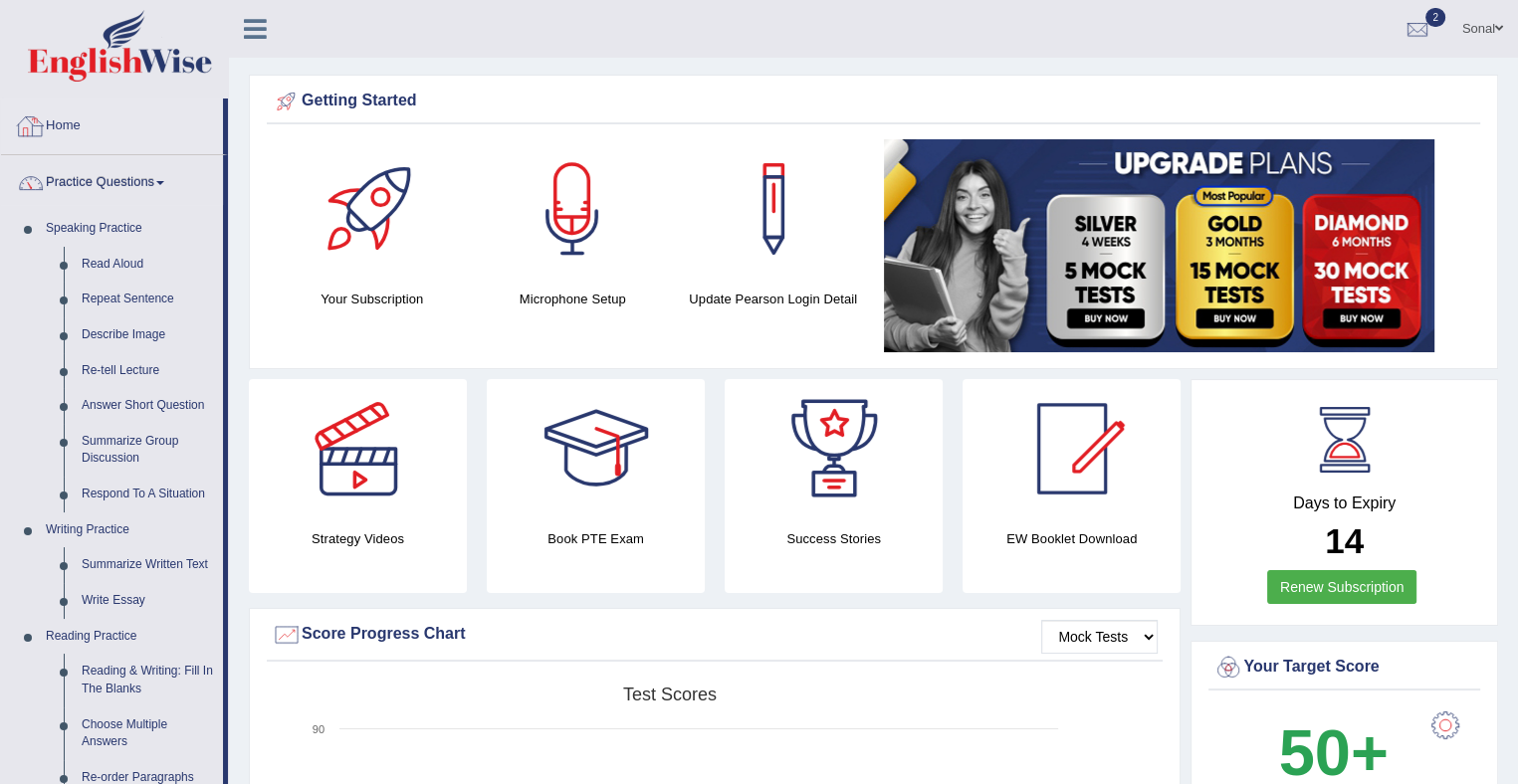 click on "Home" at bounding box center (111, 123) 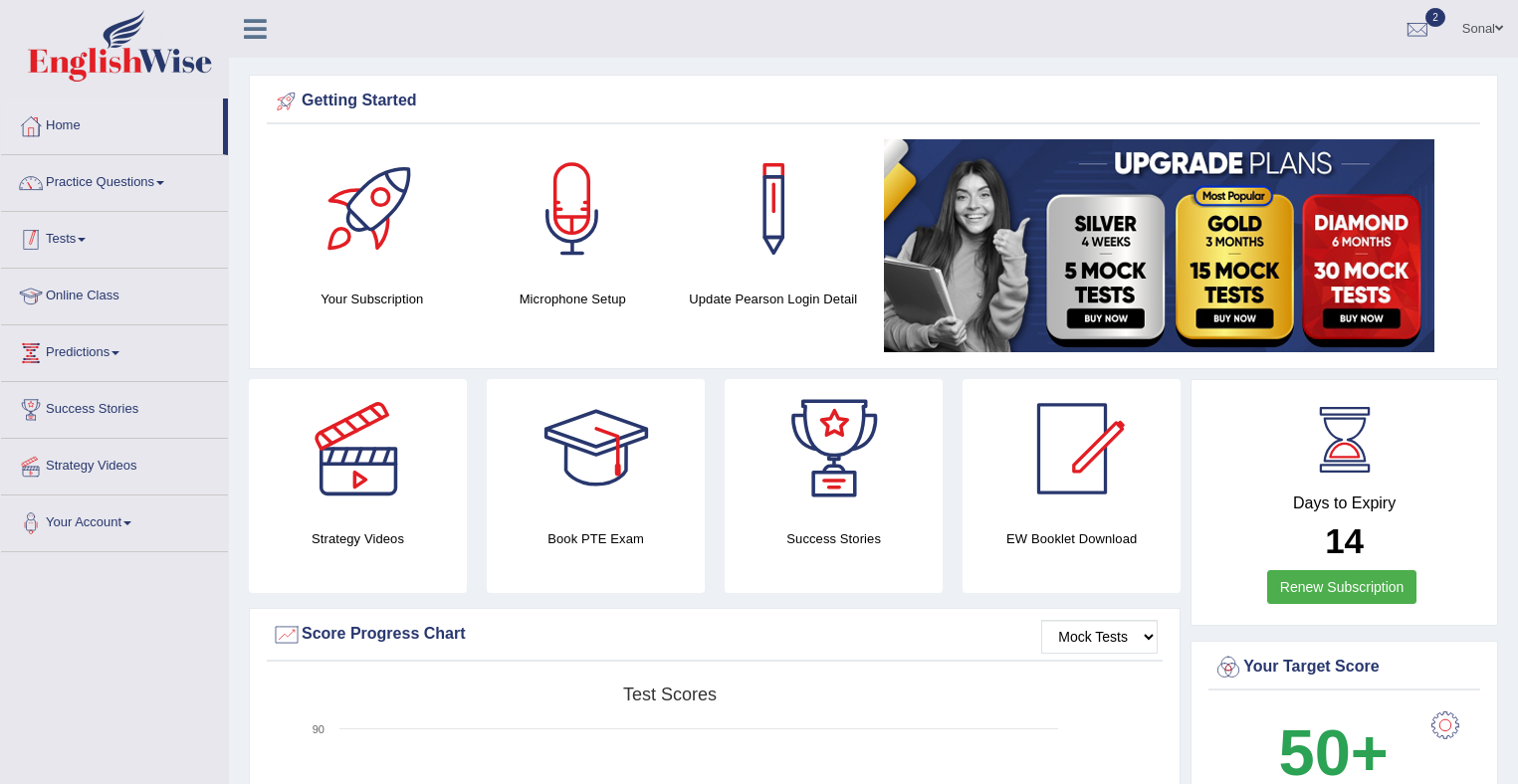 scroll, scrollTop: 0, scrollLeft: 0, axis: both 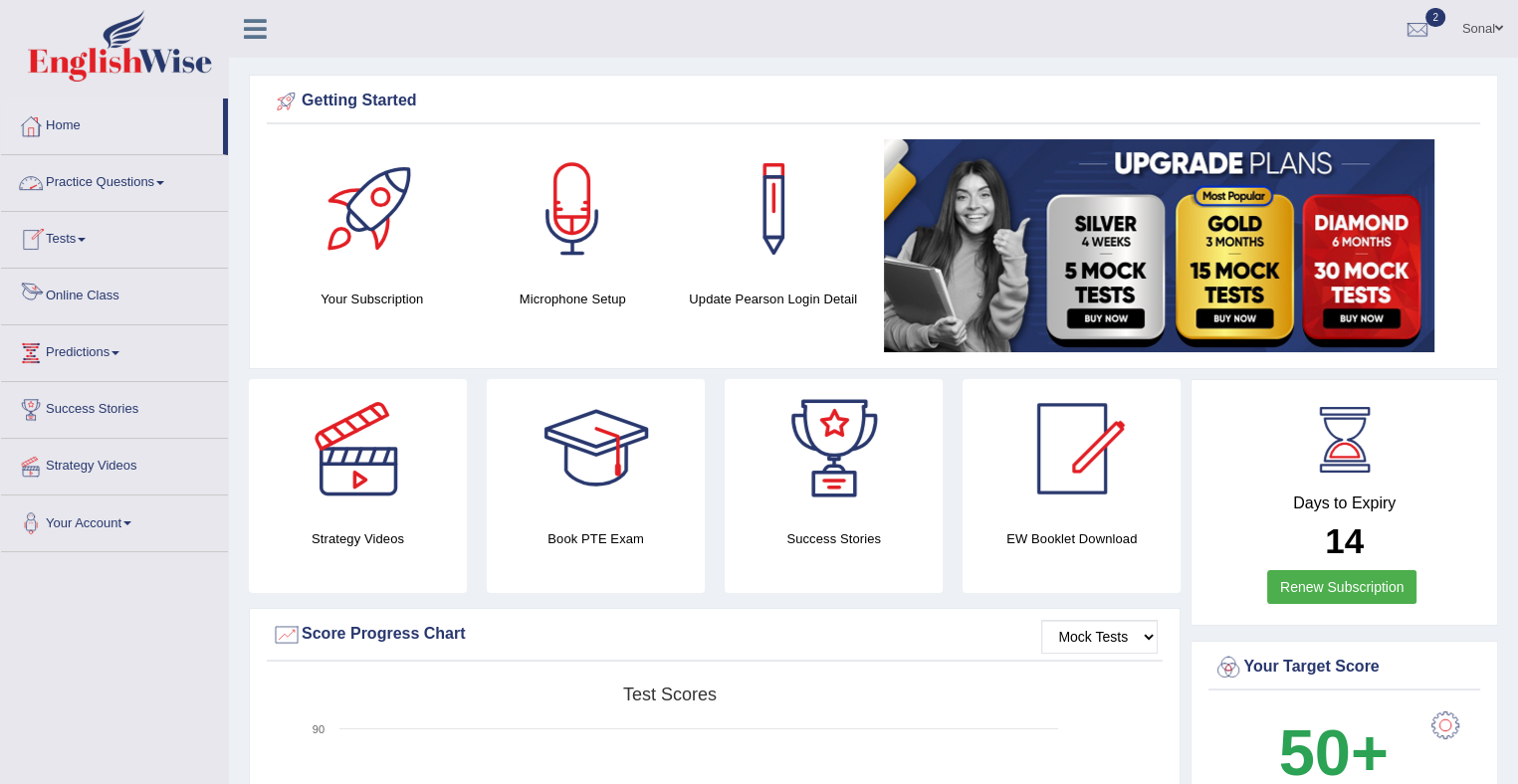 click on "Online Class" at bounding box center (114, 294) 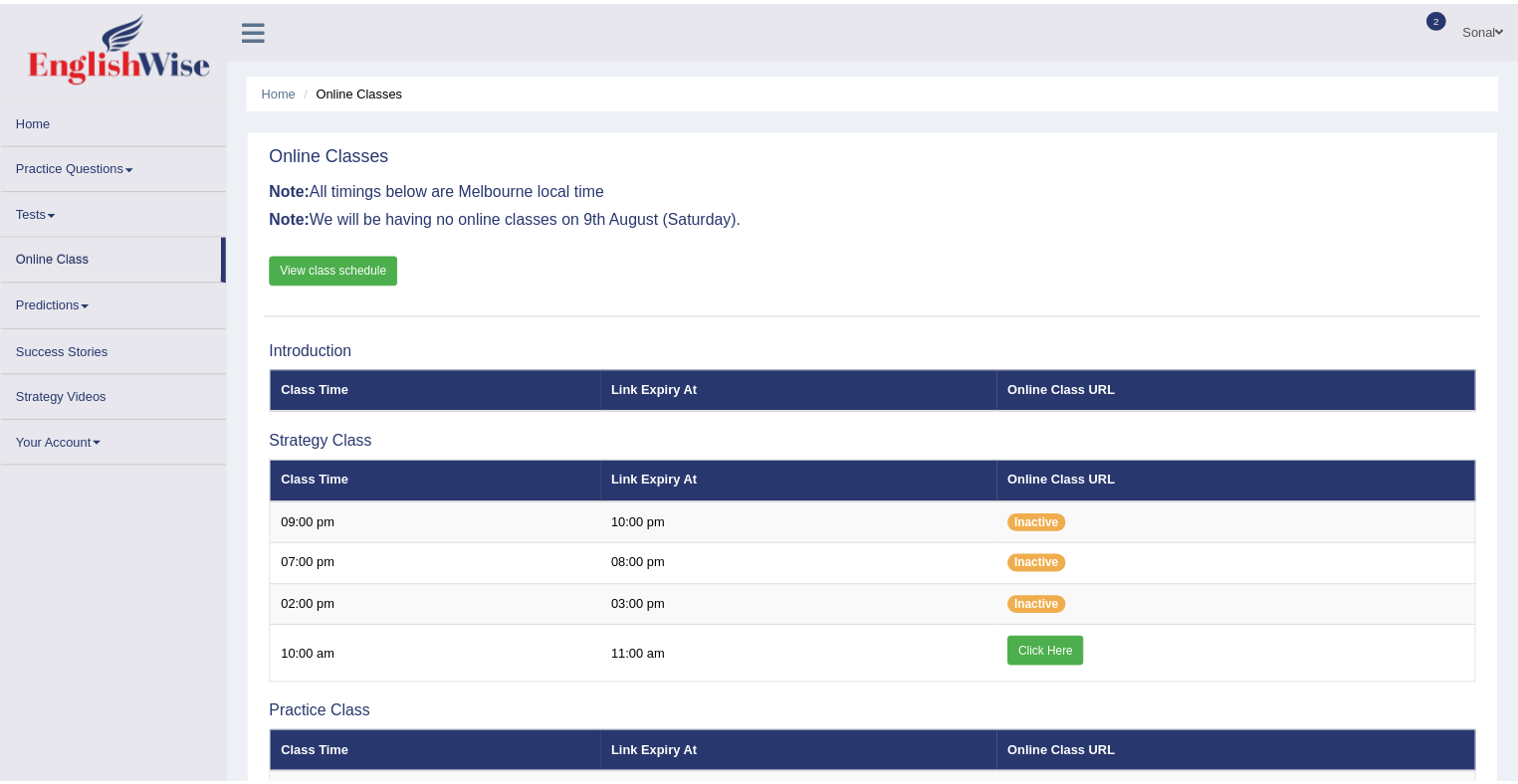 scroll, scrollTop: 0, scrollLeft: 0, axis: both 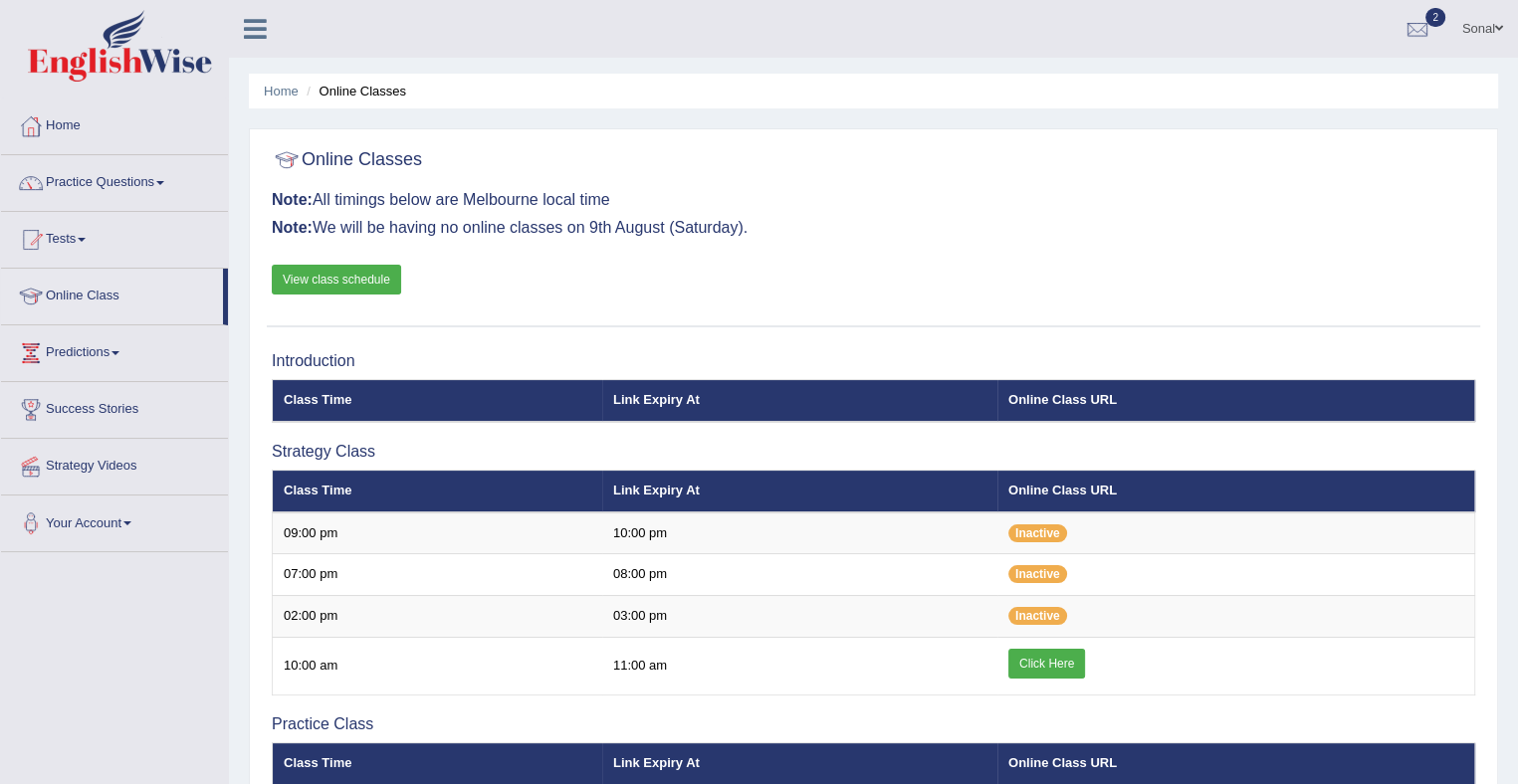 click on "View class schedule" at bounding box center (336, 280) 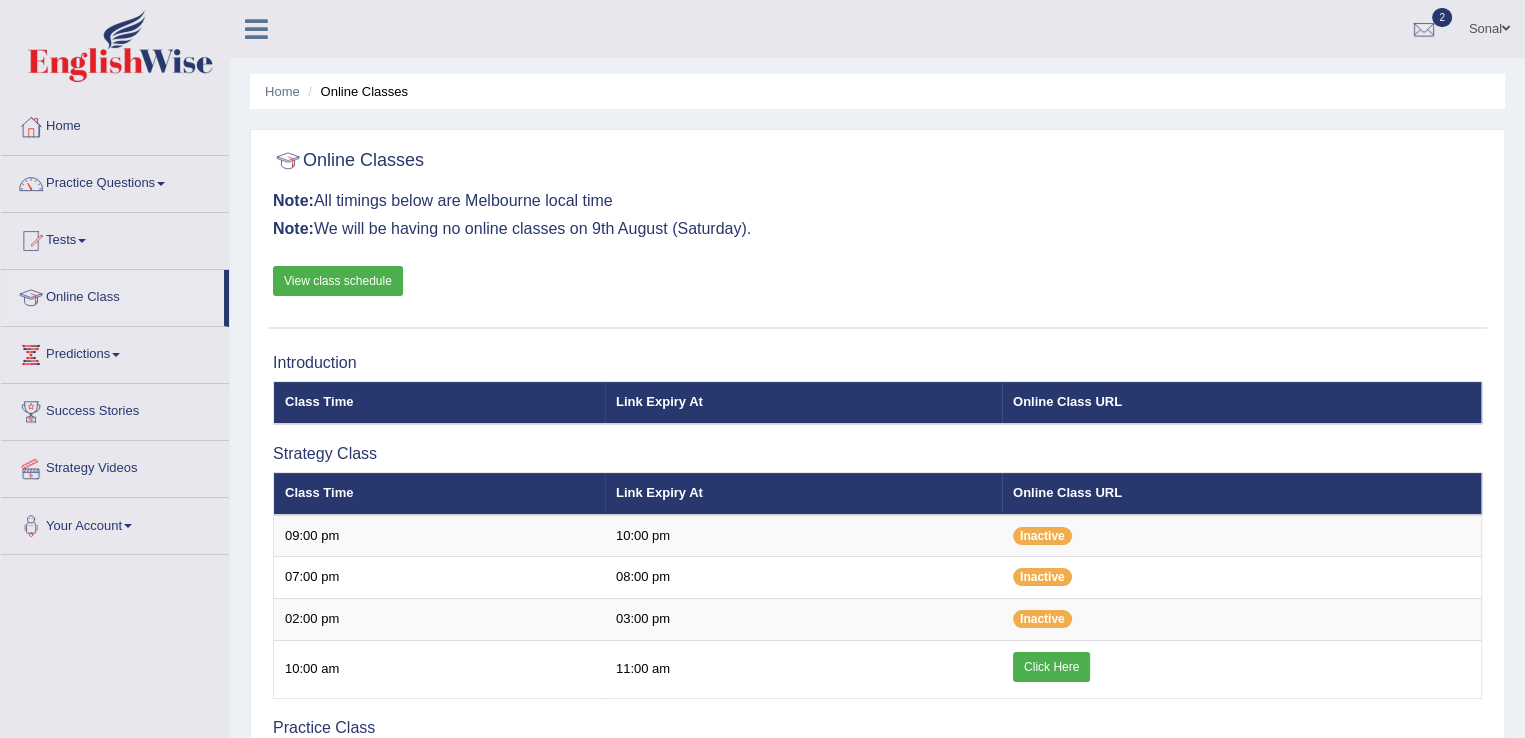 scroll, scrollTop: 212, scrollLeft: 0, axis: vertical 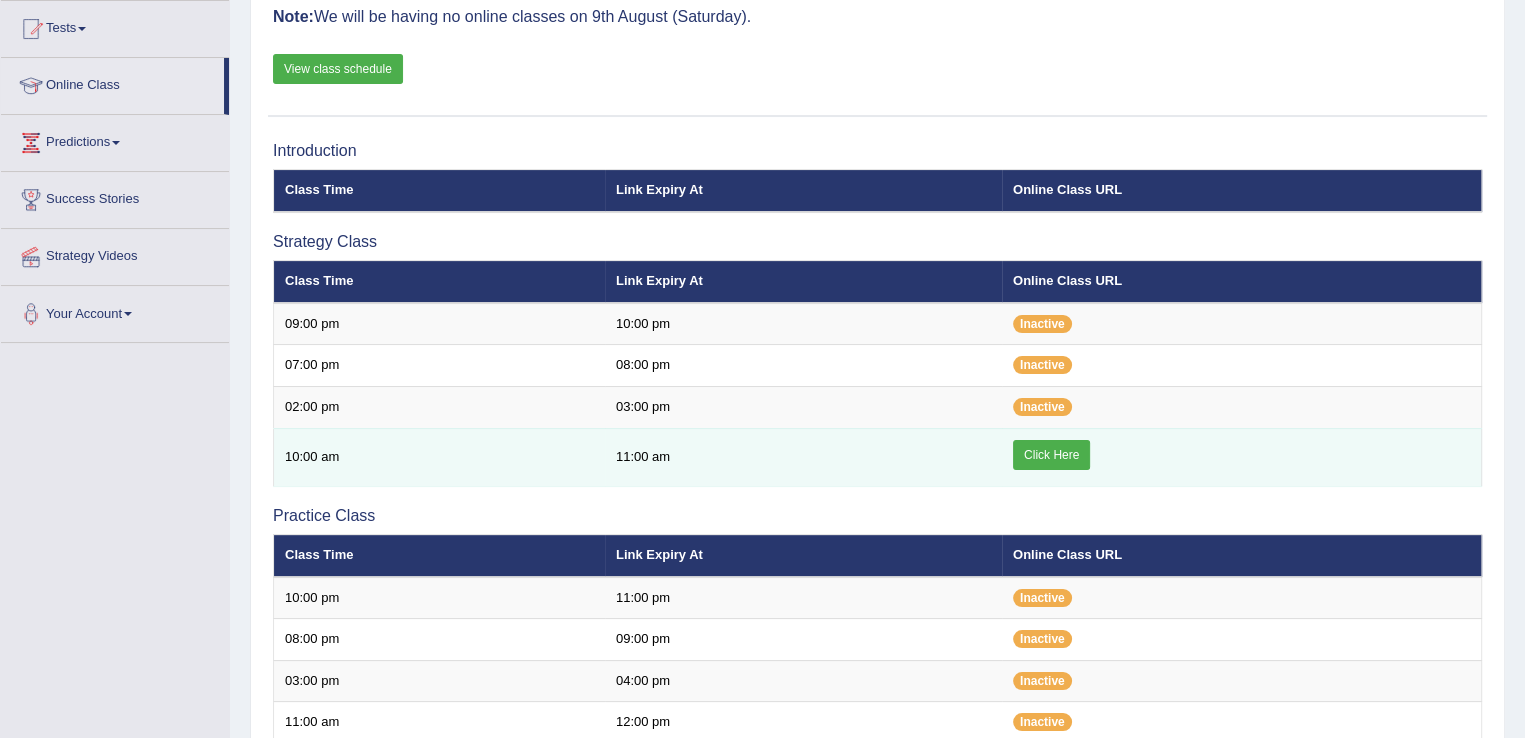 click on "Click Here" at bounding box center [1051, 455] 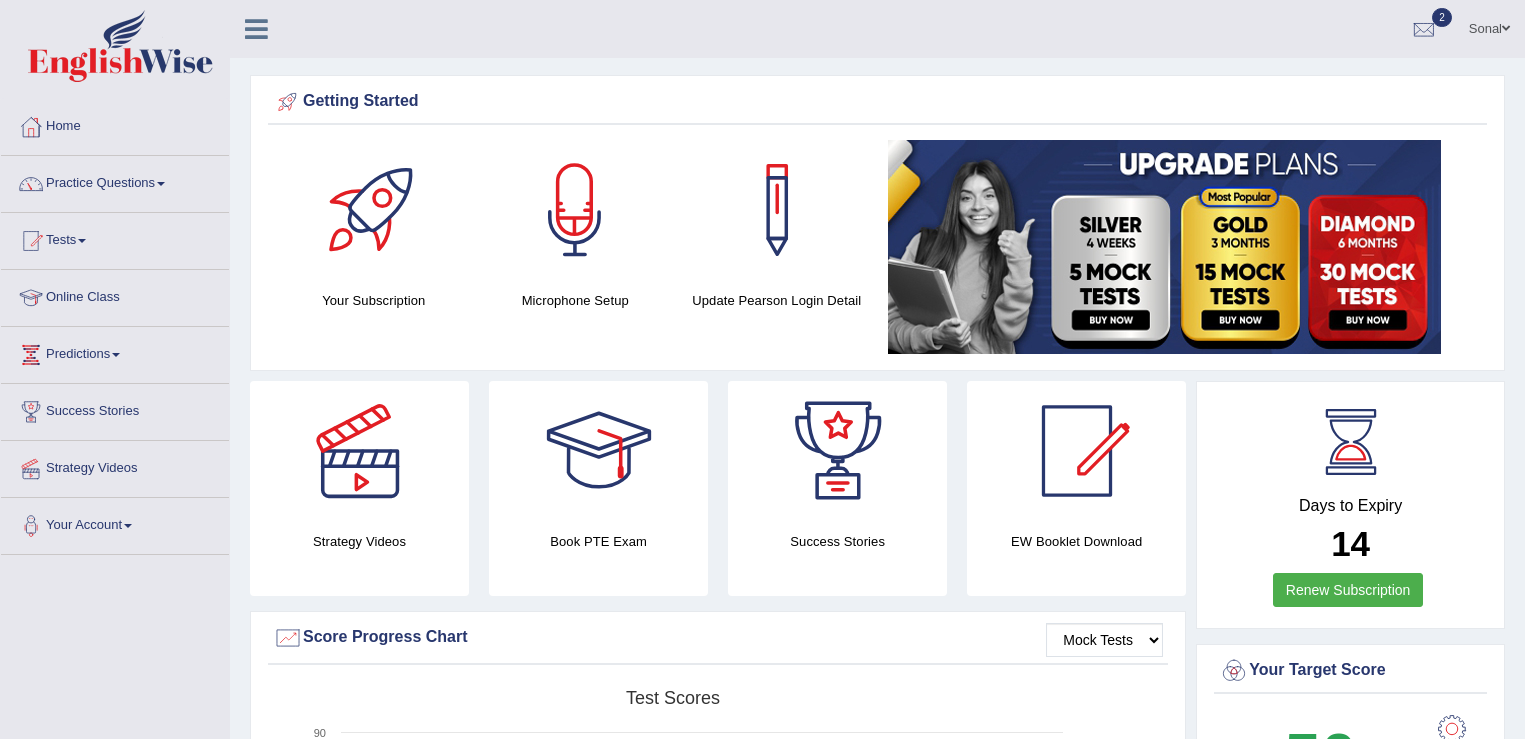 scroll, scrollTop: 0, scrollLeft: 0, axis: both 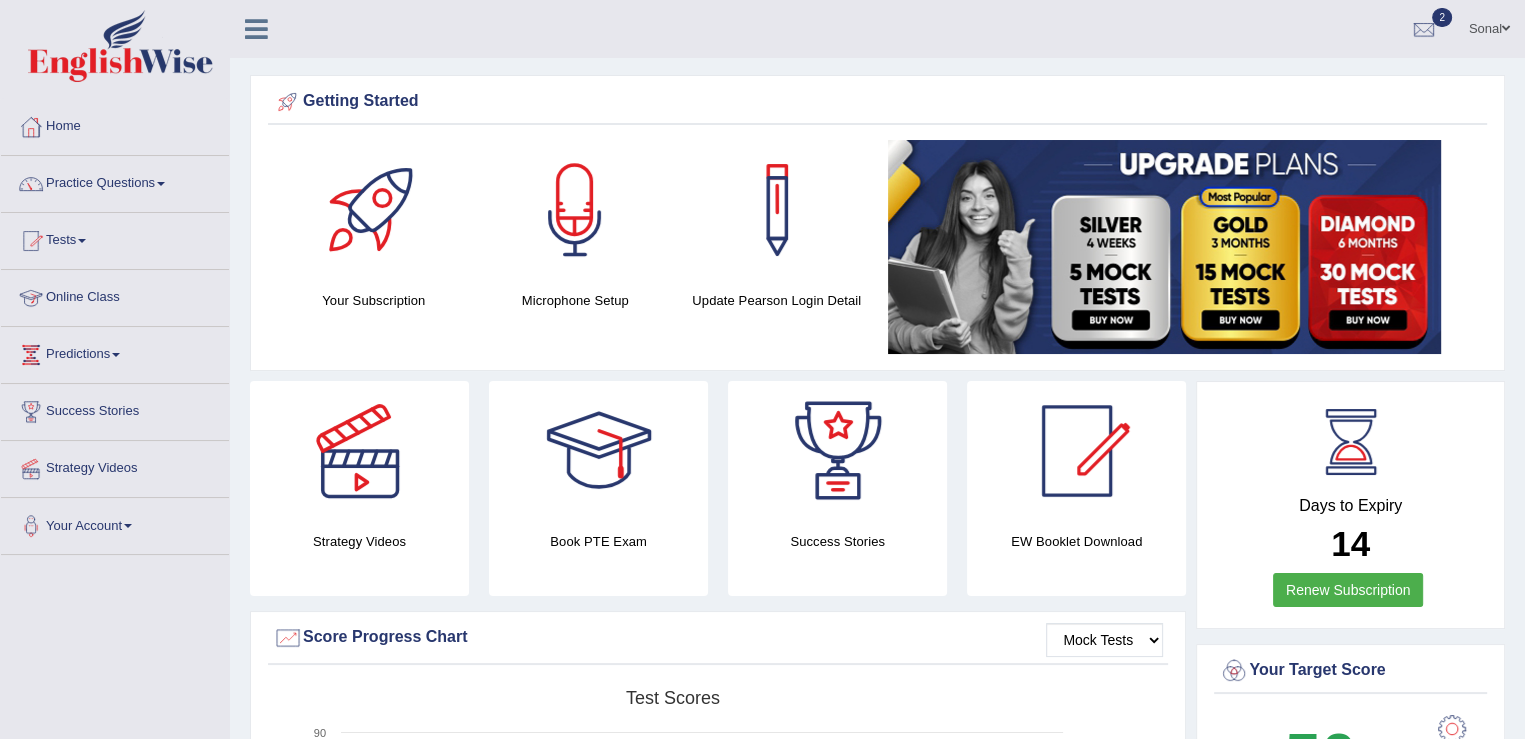 click on "Online Class" at bounding box center [115, 295] 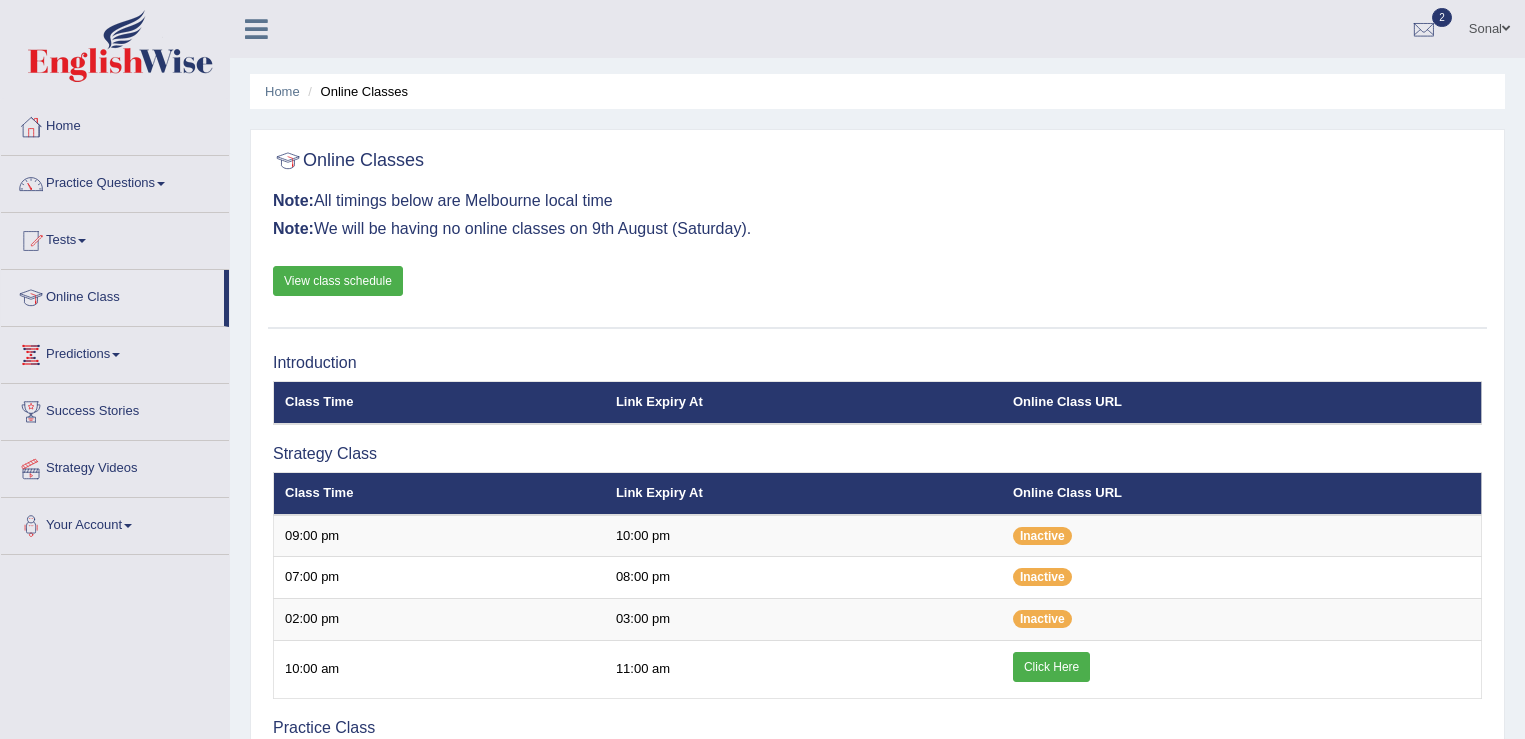 scroll, scrollTop: 192, scrollLeft: 0, axis: vertical 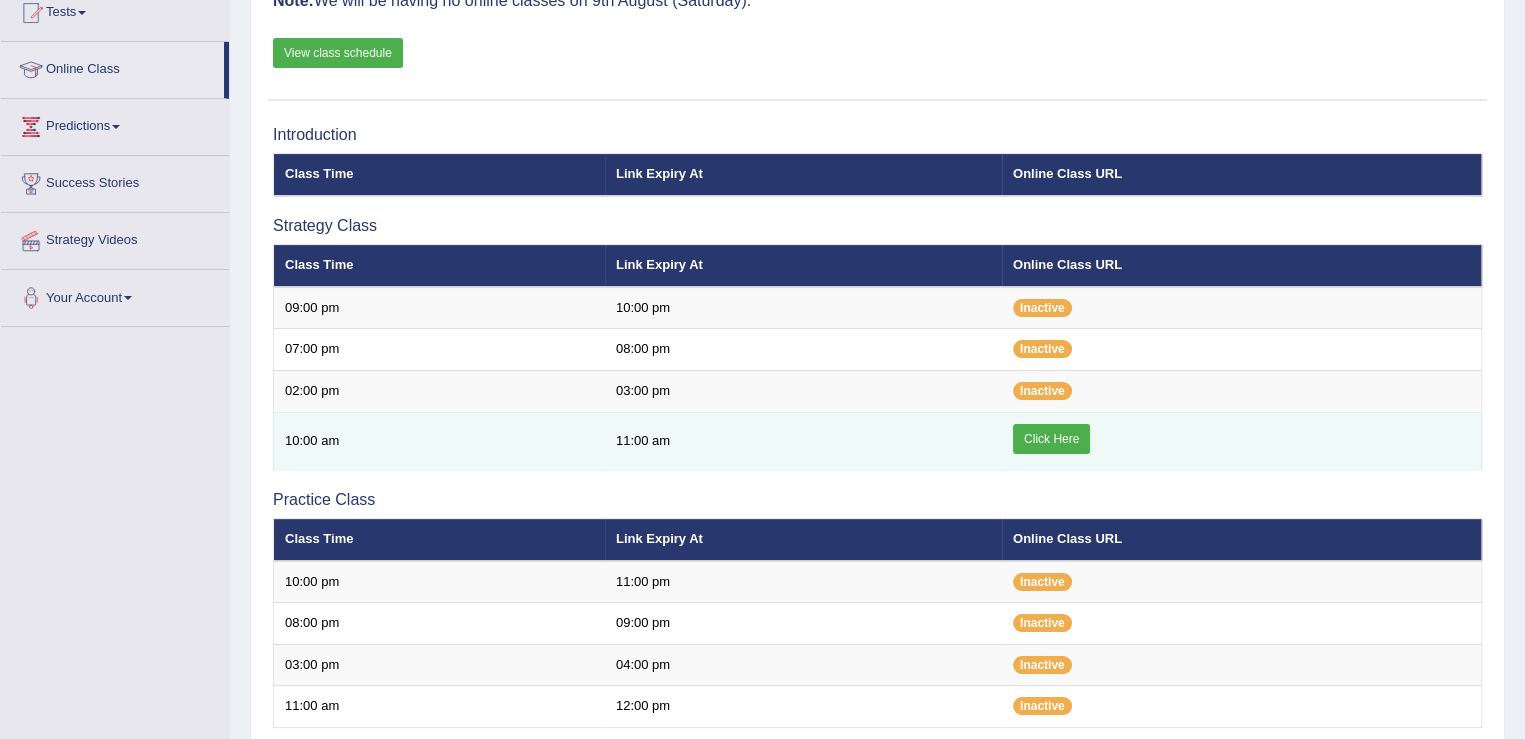 click on "Click Here" at bounding box center (1051, 439) 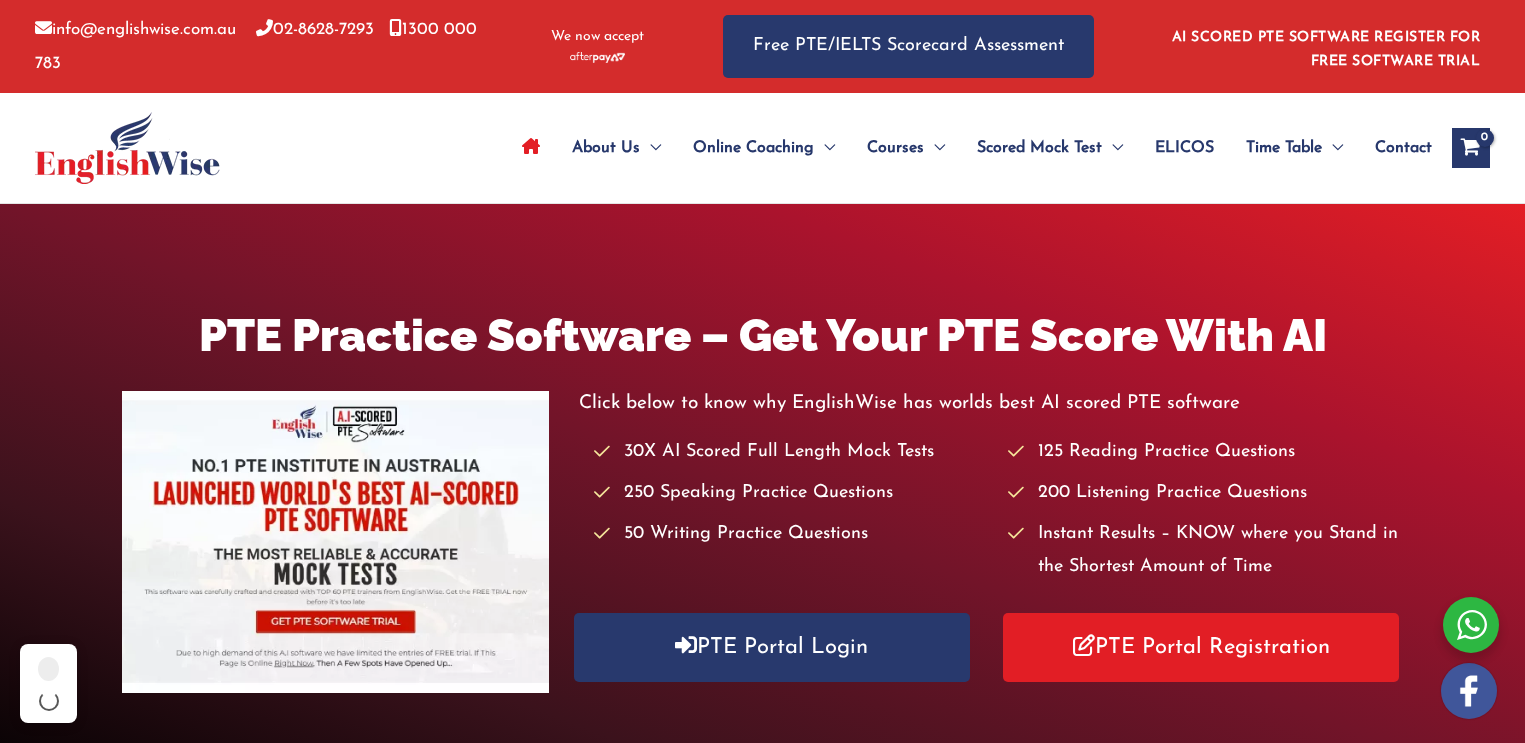 scroll, scrollTop: 0, scrollLeft: 0, axis: both 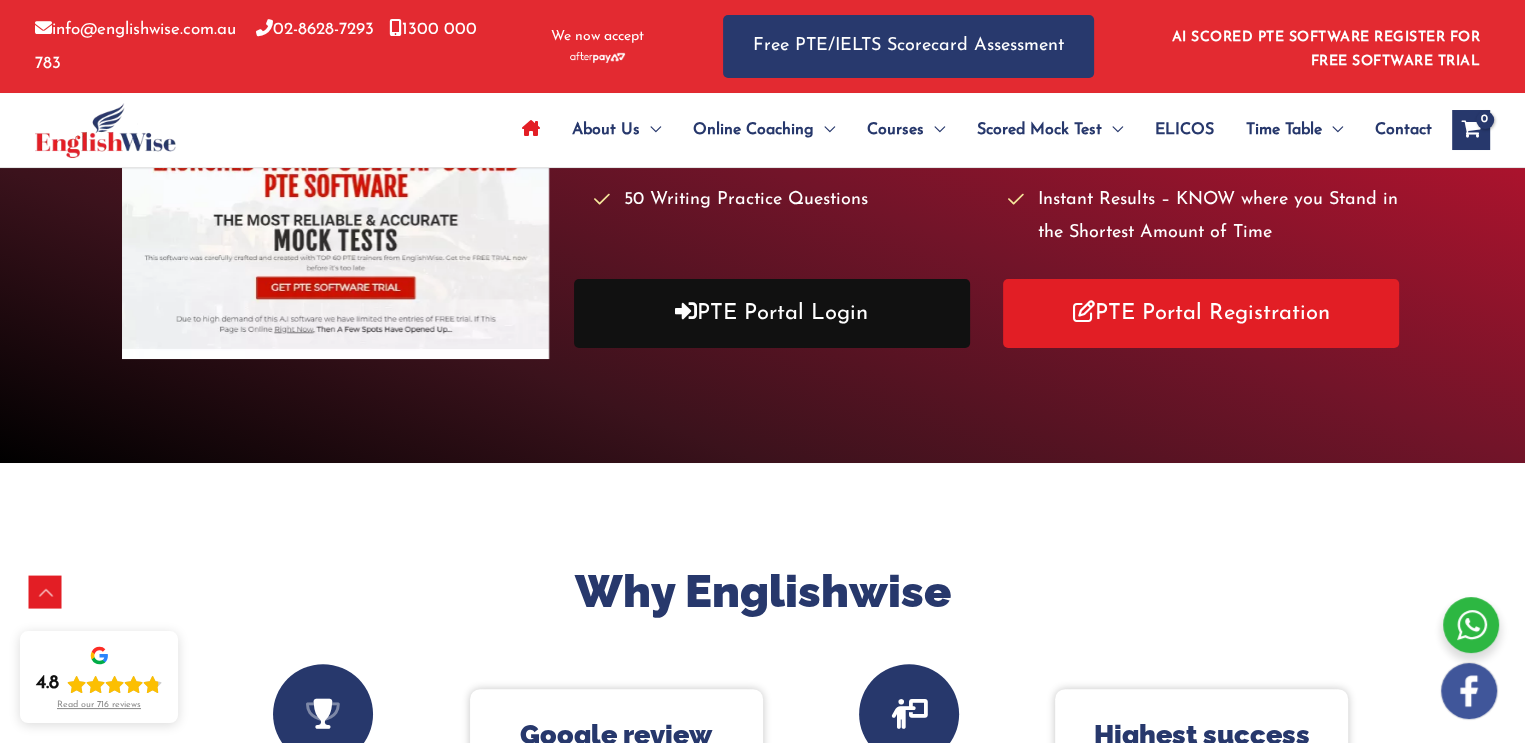 click on "PTE Portal Login" at bounding box center (772, 313) 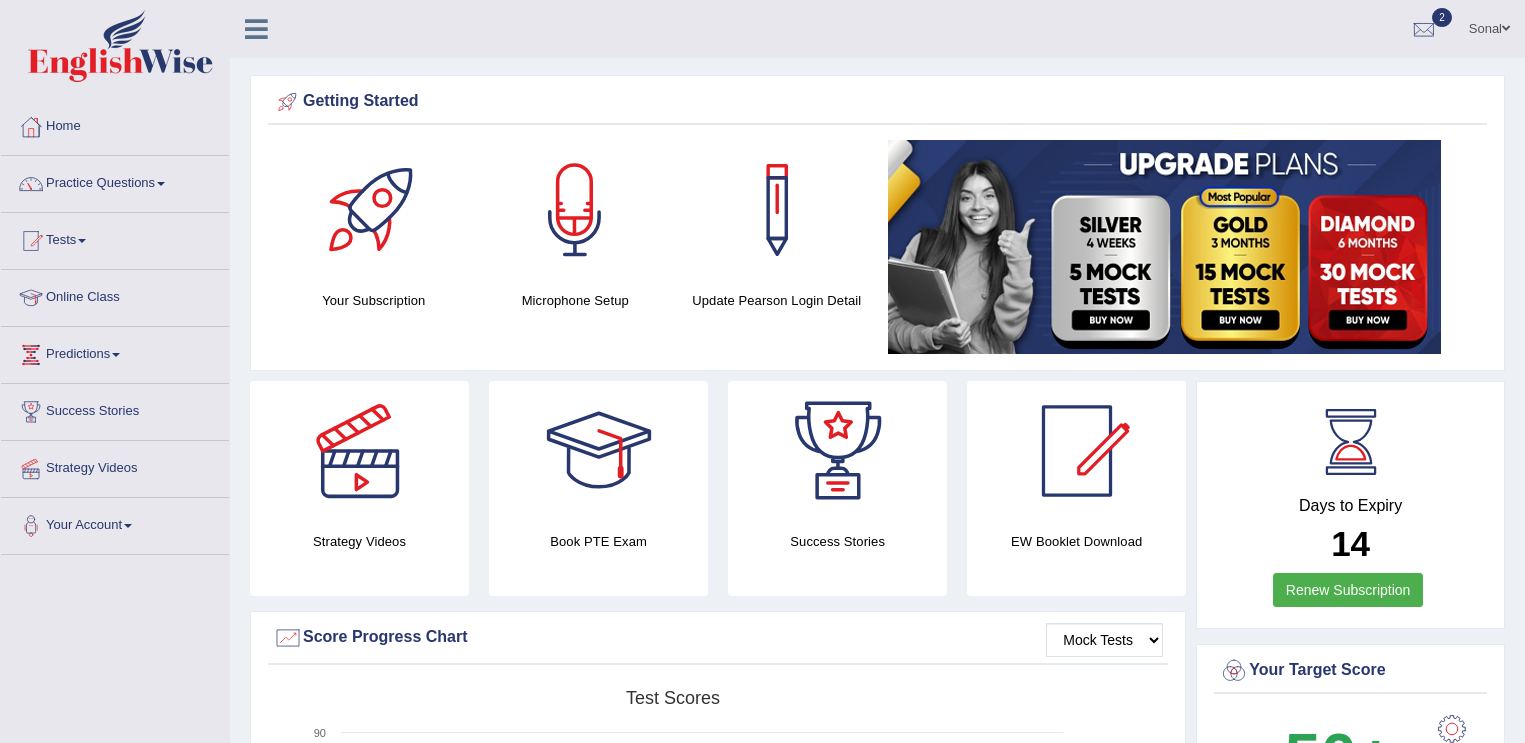 scroll, scrollTop: 0, scrollLeft: 0, axis: both 